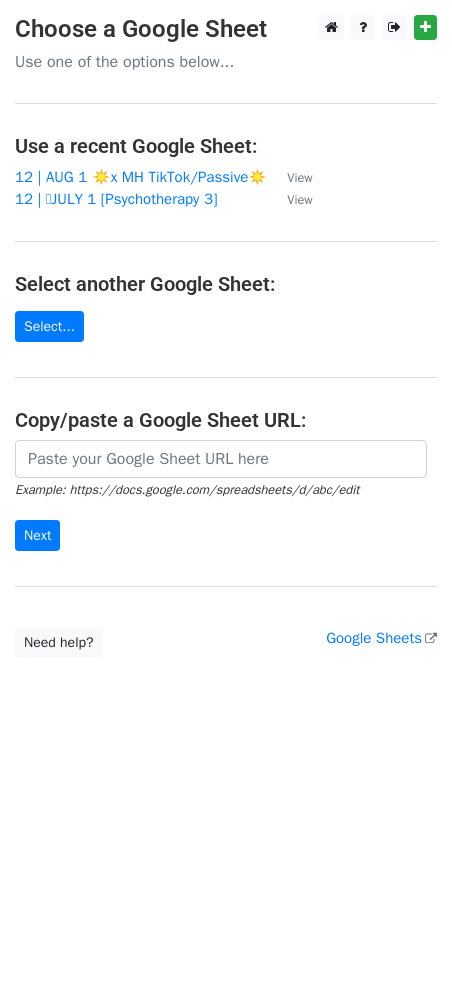 scroll, scrollTop: 0, scrollLeft: 0, axis: both 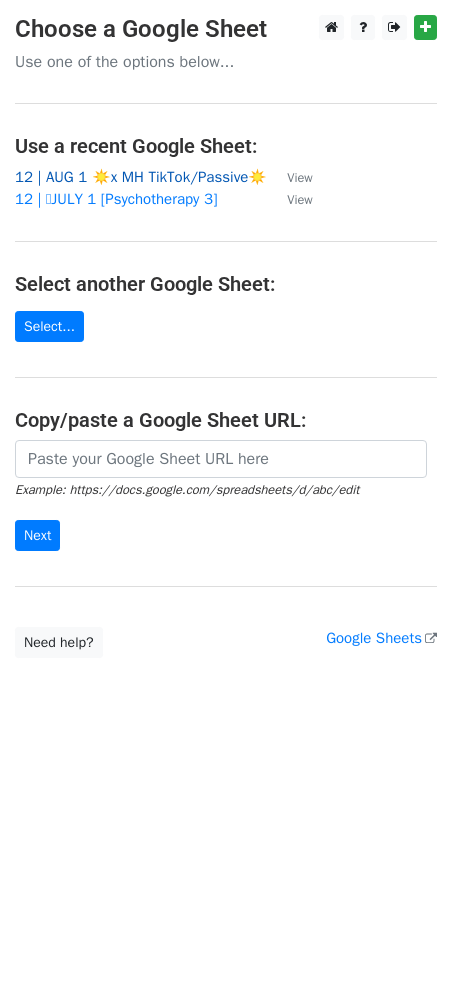 click on "12 | AUG 1 ☀️x MH TikTok/Passive☀️" at bounding box center (141, 177) 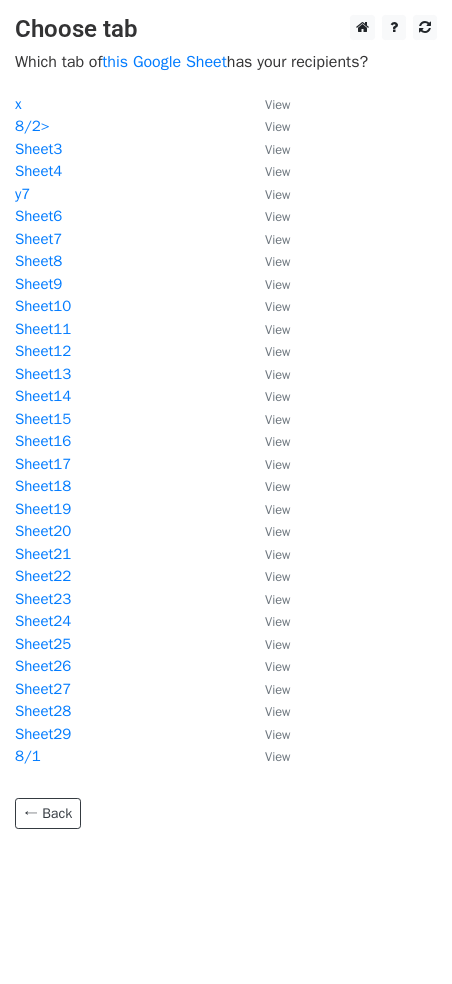 scroll, scrollTop: 0, scrollLeft: 0, axis: both 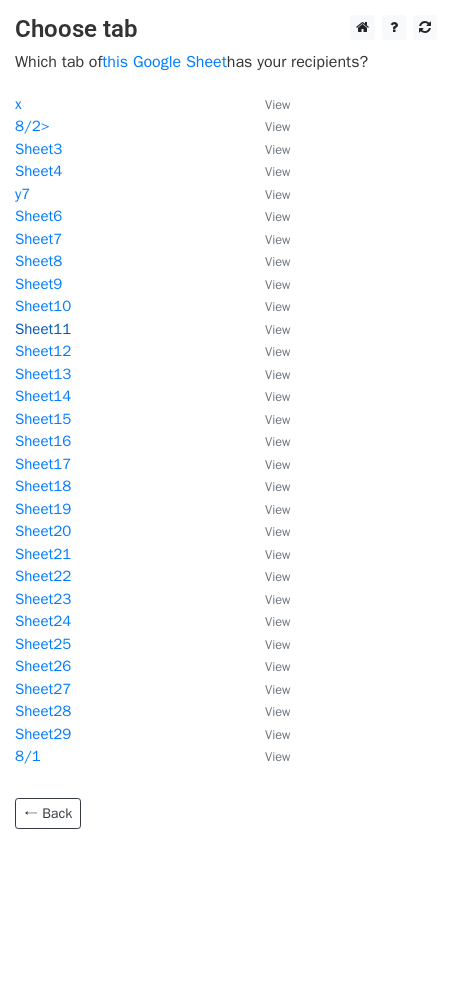 click on "Sheet11" at bounding box center (43, 329) 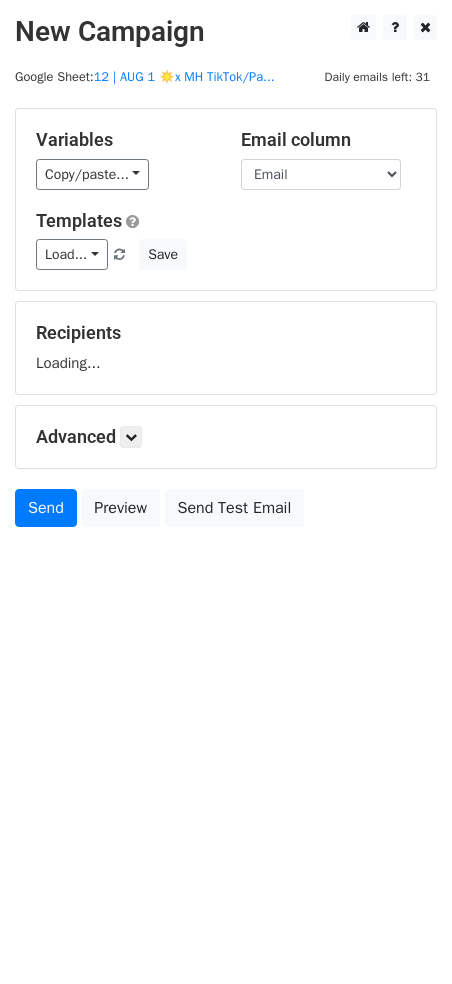 scroll, scrollTop: 0, scrollLeft: 0, axis: both 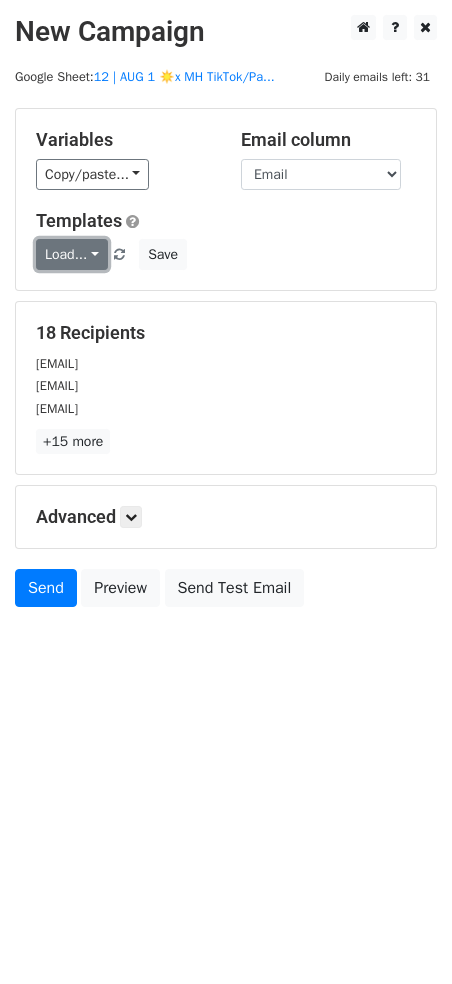 click on "Load..." at bounding box center (72, 254) 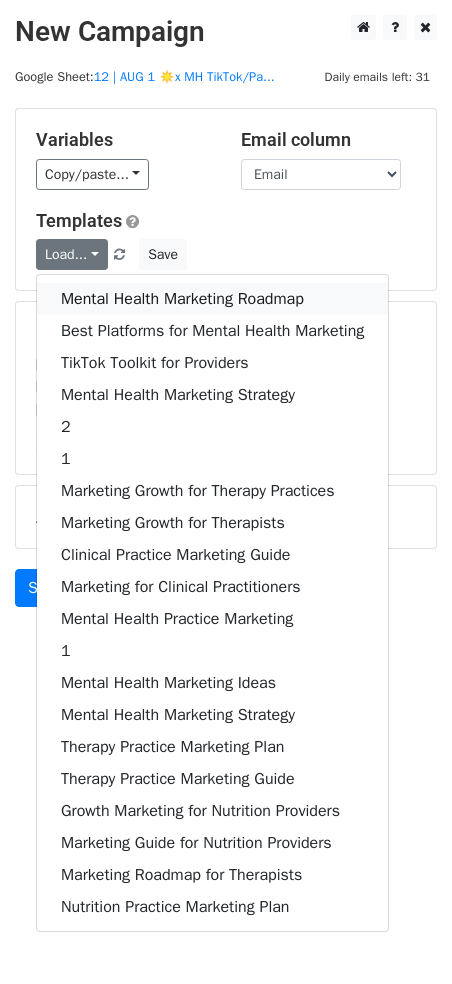 click on "Mental Health Marketing Roadmap" at bounding box center [212, 299] 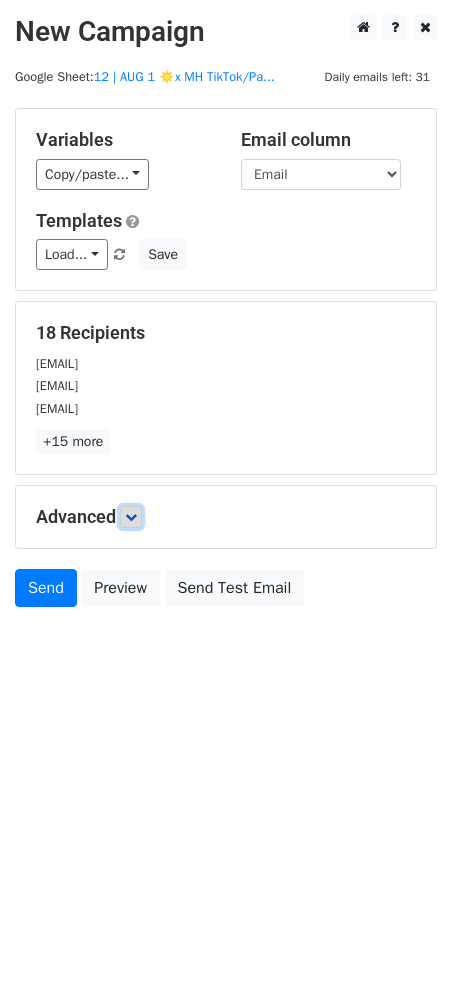 click at bounding box center [131, 517] 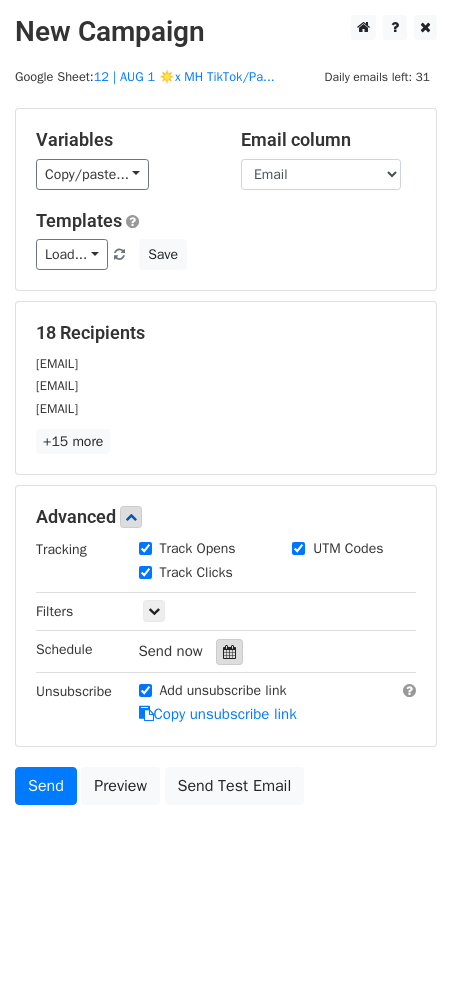 click at bounding box center [229, 652] 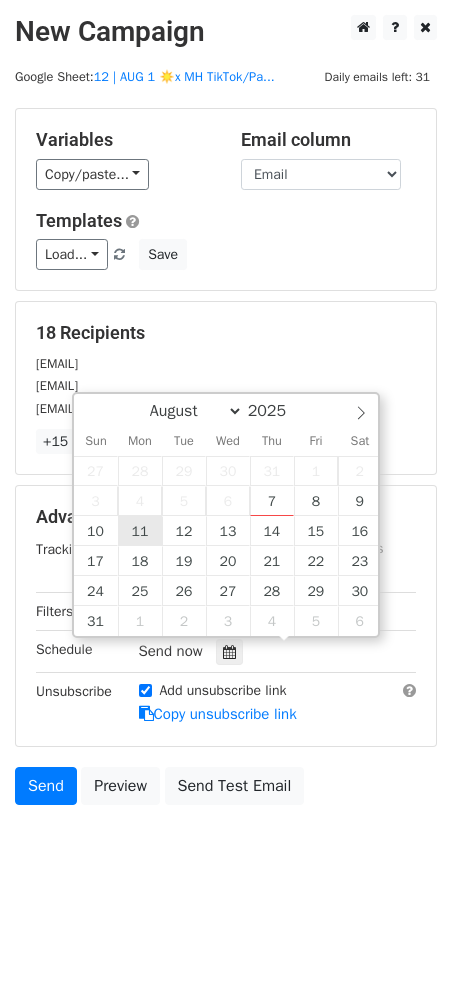 type on "2025-08-11 12:00" 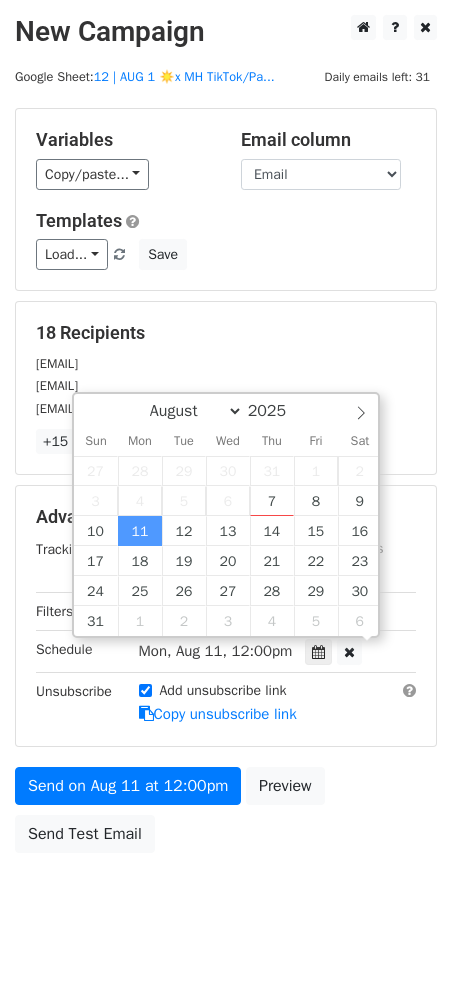 scroll, scrollTop: 1, scrollLeft: 0, axis: vertical 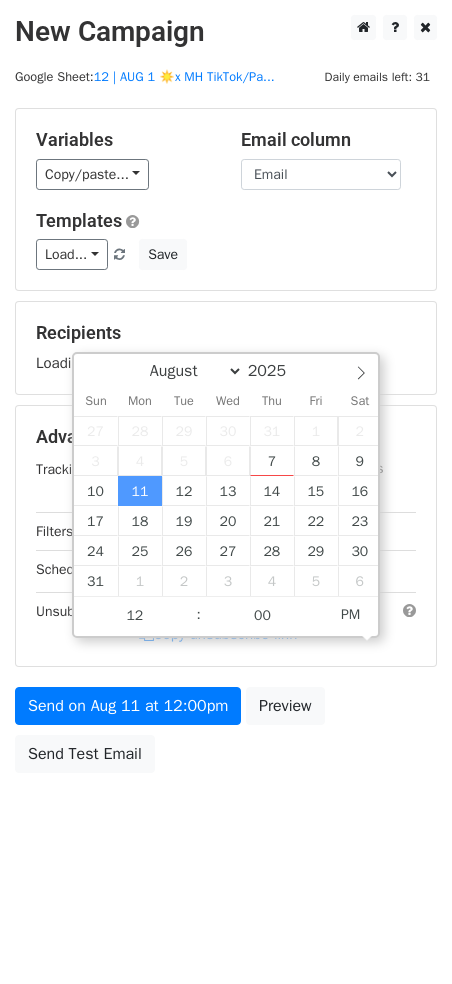 click on "Variables
Copy/paste...
{{Email}}
Email column
Email
Templates
Load...
Mental Health Marketing Roadmap
Best Platforms for Mental Health Marketing
TikTok Toolkit for Providers
Mental Health Marketing Strategy
2
1
Marketing Growth for Therapy Practices
Marketing Growth for Therapists
Clinical Practice Marketing Guide
Marketing for Clinical Practitioners
Mental Health Practice Marketing
1
Mental Health Marketing Ideas
Mental Health Marketing Strategy
Therapy Practice Marketing Plan
Therapy Practice Marketing Guide
Growth Marketing for Nutrition Providers
Marketing Guide for Nutrition Providers
Marketing Roadmap for Therapists
Nutrition Practice Marketing Plan
Save
Recipients Loading...
Advanced
Tracking
Track Opens
UTM Codes
Track Clicks
Filters
Schedule" at bounding box center (226, 445) 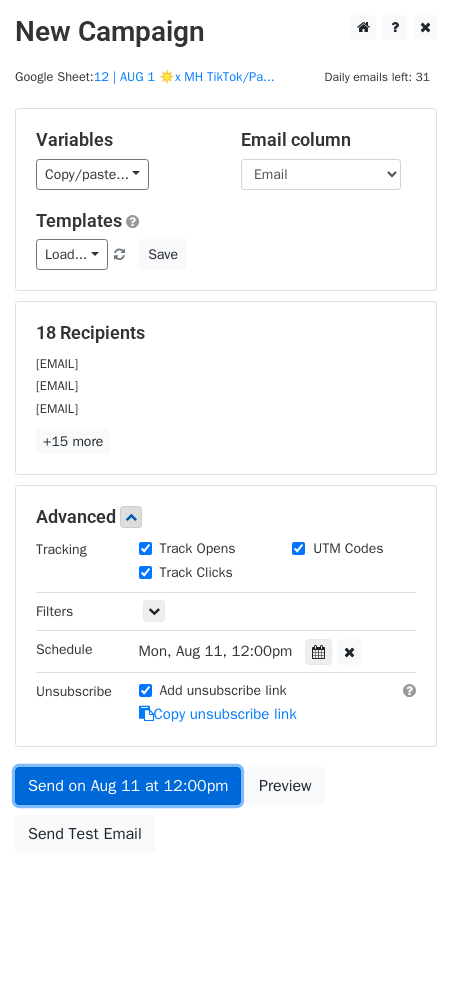 click on "Variables
Copy/paste...
{{Email}}
Email column
Email
Templates
Load...
Mental Health Marketing Roadmap
Best Platforms for Mental Health Marketing
TikTok Toolkit for Providers
Mental Health Marketing Strategy
2
1
Marketing Growth for Therapy Practices
Marketing Growth for Therapists
Clinical Practice Marketing Guide
Marketing for Clinical Practitioners
Mental Health Practice Marketing
1
Mental Health Marketing Ideas
Mental Health Marketing Strategy
Therapy Practice Marketing Plan
Therapy Practice Marketing Guide
Growth Marketing for Nutrition Providers
Marketing Guide for Nutrition Providers
Marketing Roadmap for Therapists
Nutrition Practice Marketing Plan
Save
18 Recipients
hutch1425@gmail.com
hutscbct@gmail.com
hvowc1@gmail.com
+15 more
18 Recipients
×
hutch1425@gmail.com
hutscbct@gmail.com
hvowc1@gmail.com" at bounding box center (226, 485) 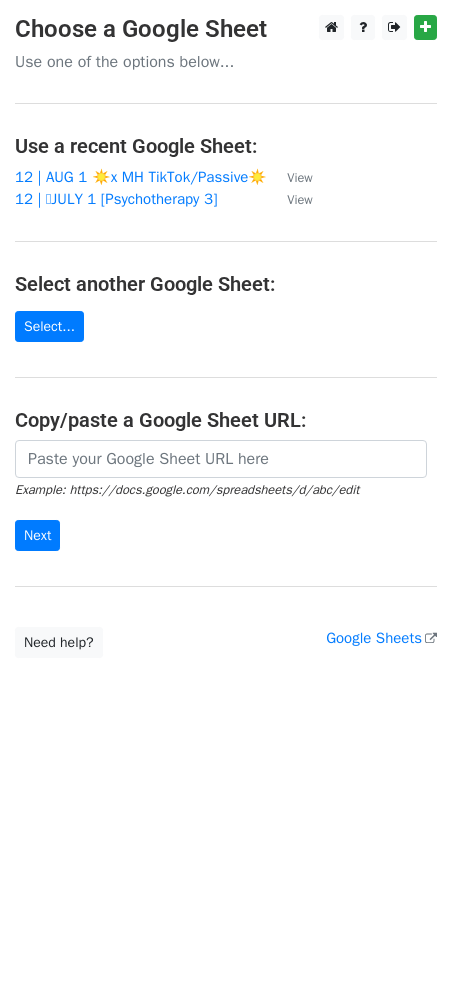 scroll, scrollTop: 0, scrollLeft: 0, axis: both 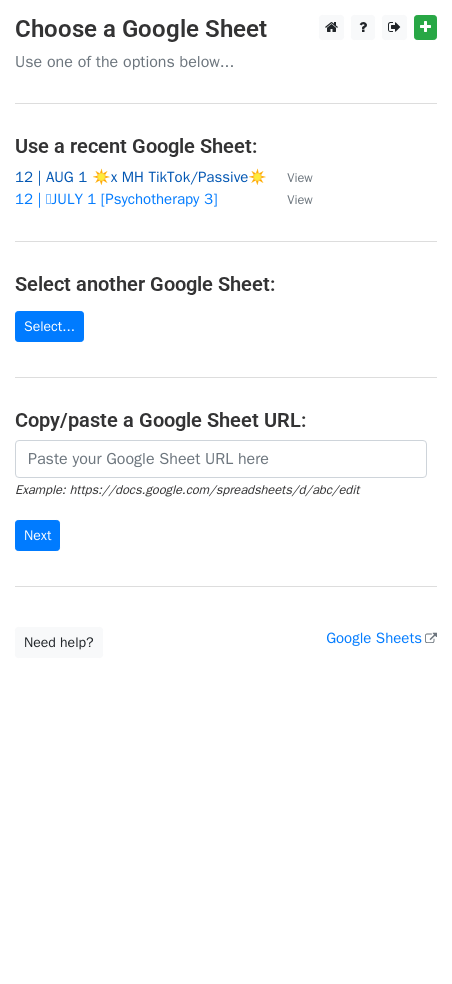 click on "12 | AUG 1 ☀️x MH TikTok/Passive☀️" at bounding box center [141, 177] 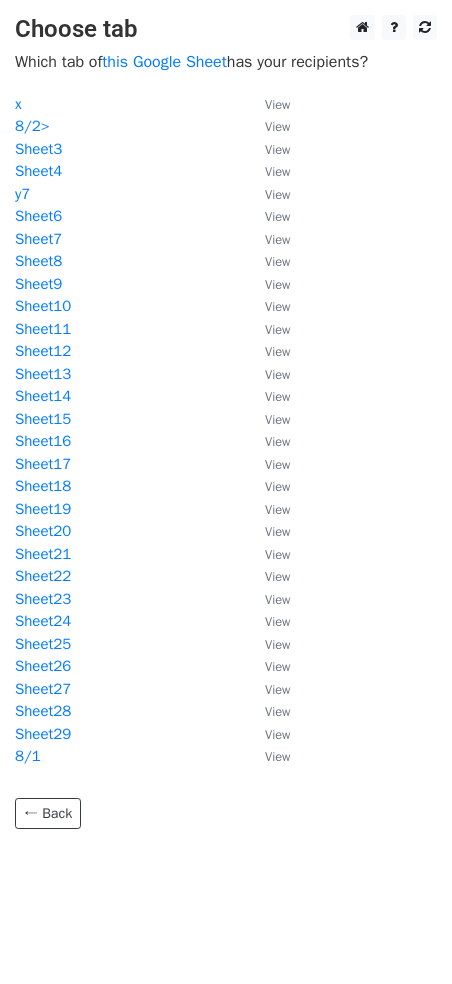 scroll, scrollTop: 0, scrollLeft: 0, axis: both 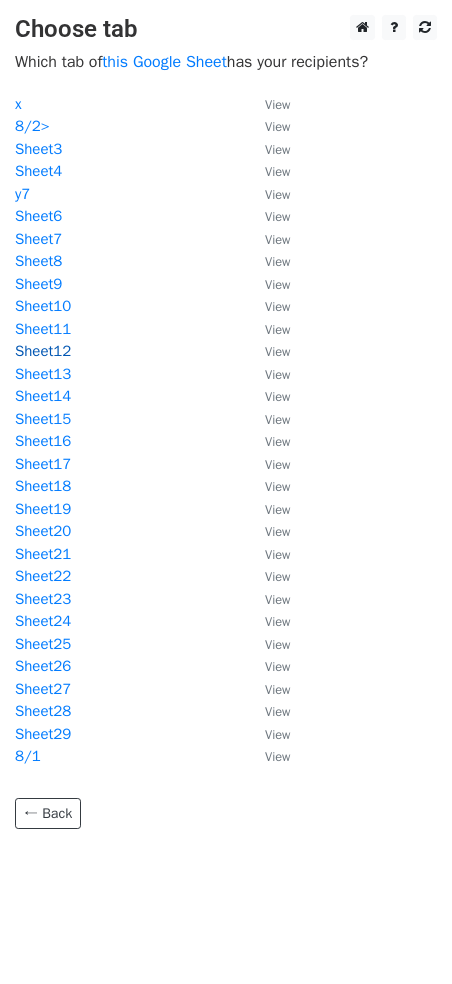 click on "Sheet12" at bounding box center [43, 351] 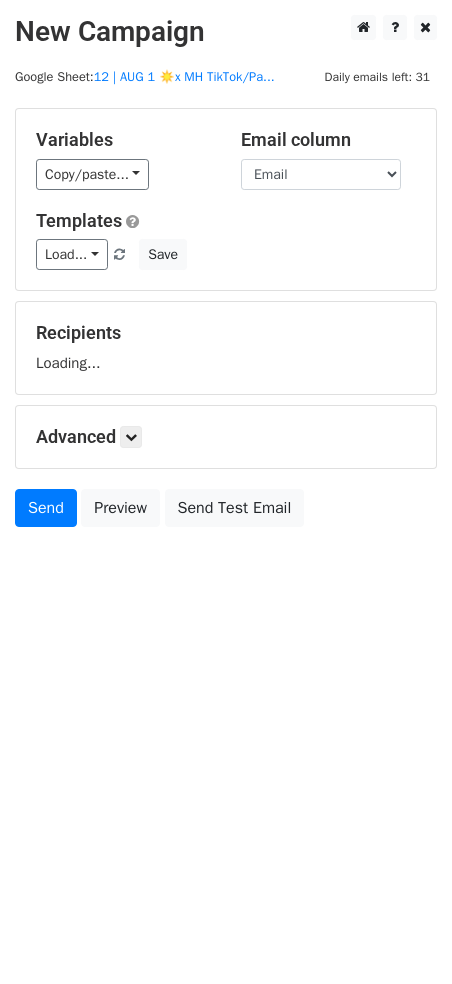 scroll, scrollTop: 0, scrollLeft: 0, axis: both 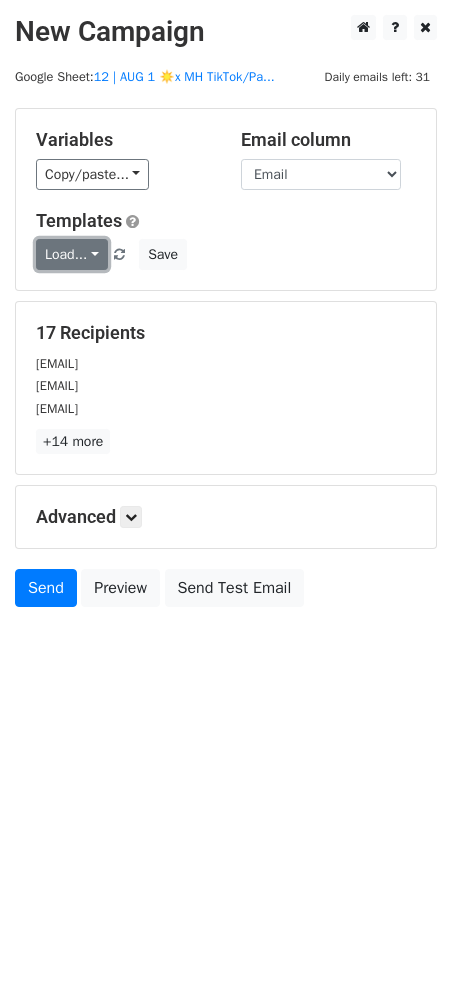 click on "Load..." at bounding box center (72, 254) 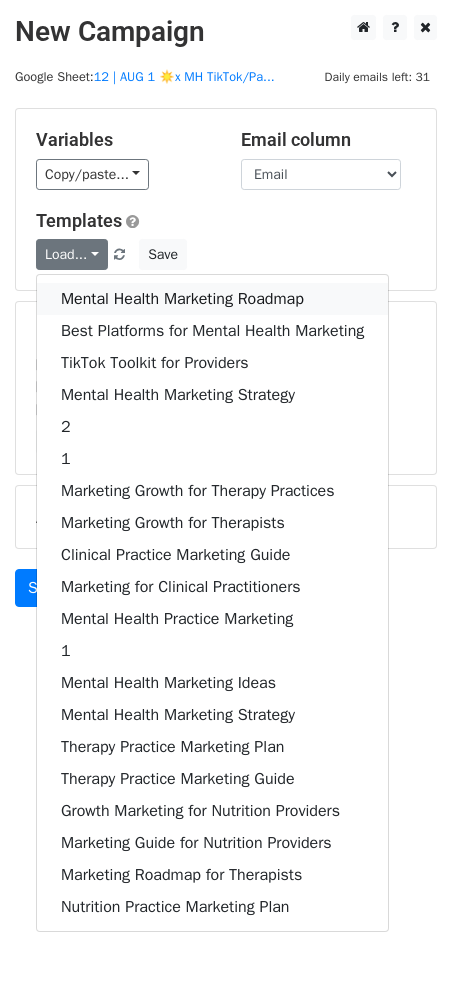 click on "Mental Health Marketing Roadmap" at bounding box center [212, 299] 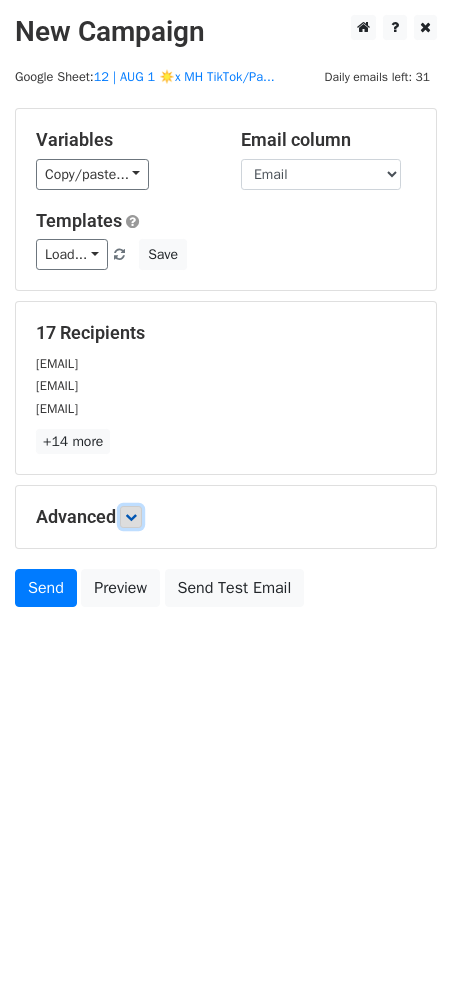 click at bounding box center [131, 517] 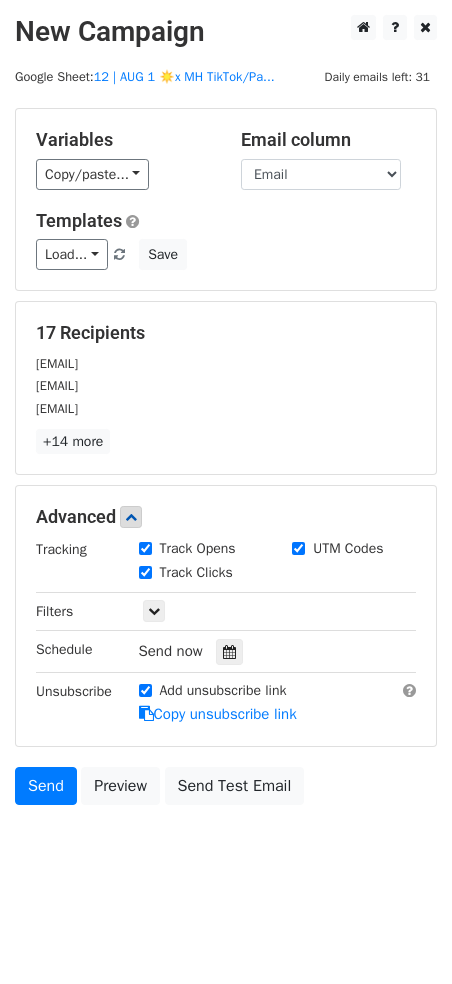 drag, startPoint x: 227, startPoint y: 652, endPoint x: 203, endPoint y: 580, distance: 75.89466 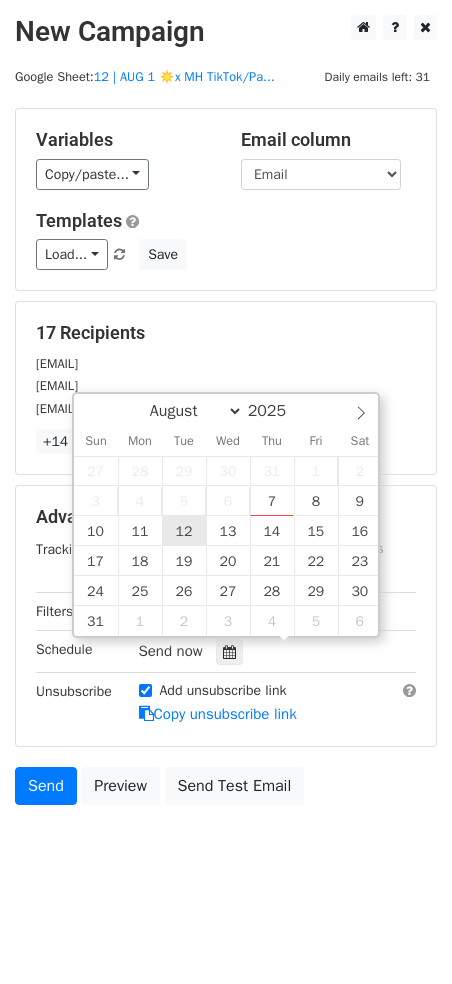 type on "2025-08-12 12:00" 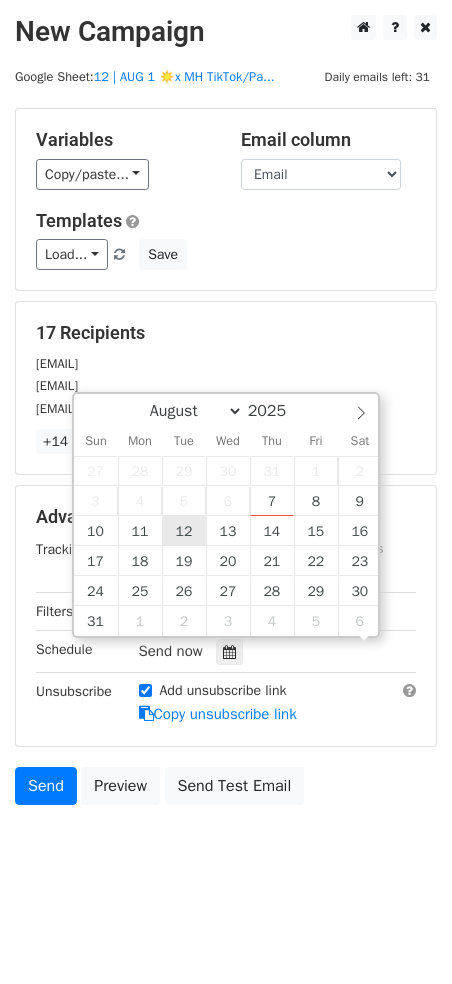 scroll, scrollTop: 1, scrollLeft: 0, axis: vertical 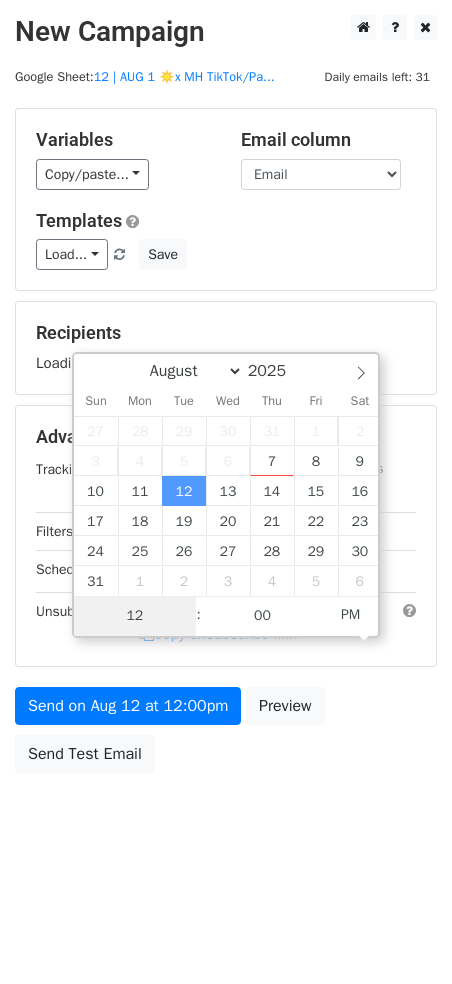 type on "1" 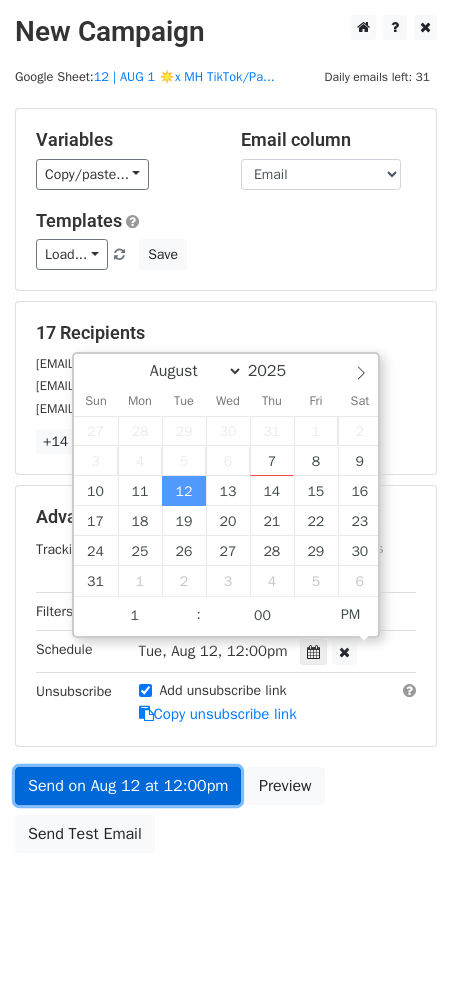 type on "2025-08-12 13:00" 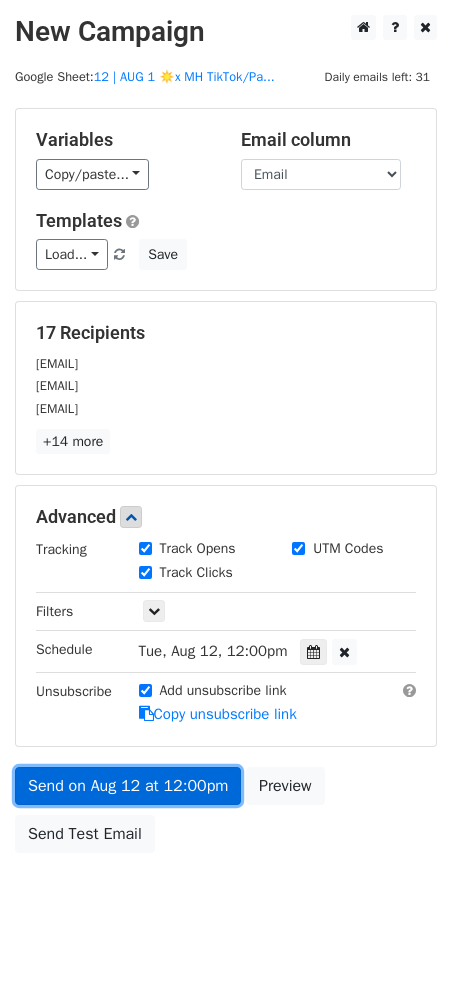 click on "Send on Aug 12 at 12:00pm" at bounding box center [128, 786] 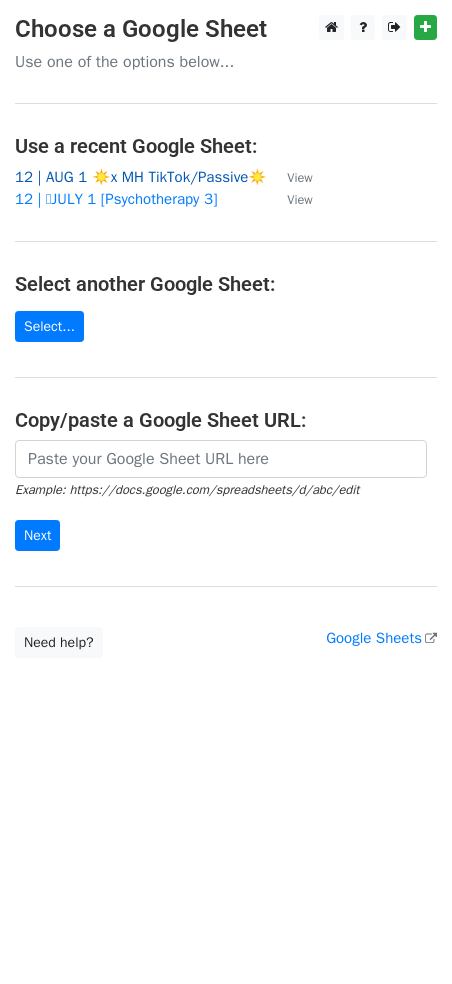 scroll, scrollTop: 0, scrollLeft: 0, axis: both 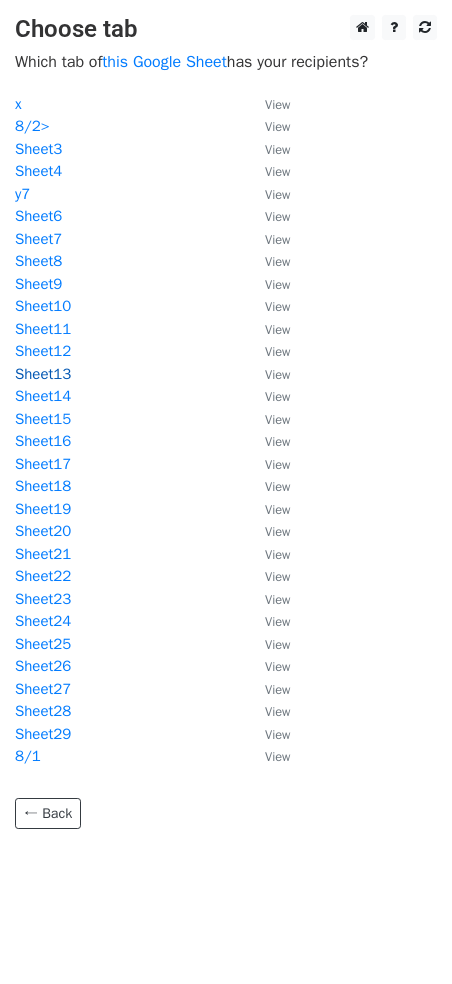 click on "Sheet13" at bounding box center [43, 374] 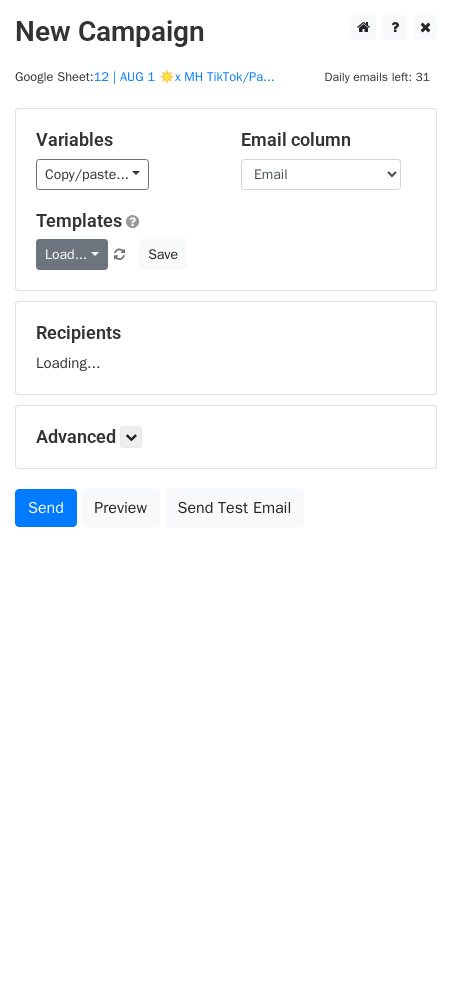 scroll, scrollTop: 0, scrollLeft: 0, axis: both 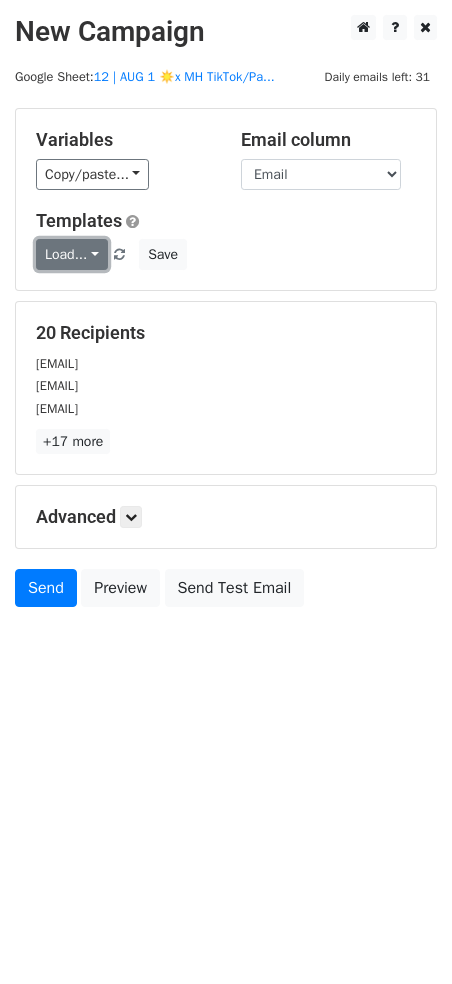 click on "Load..." at bounding box center [72, 254] 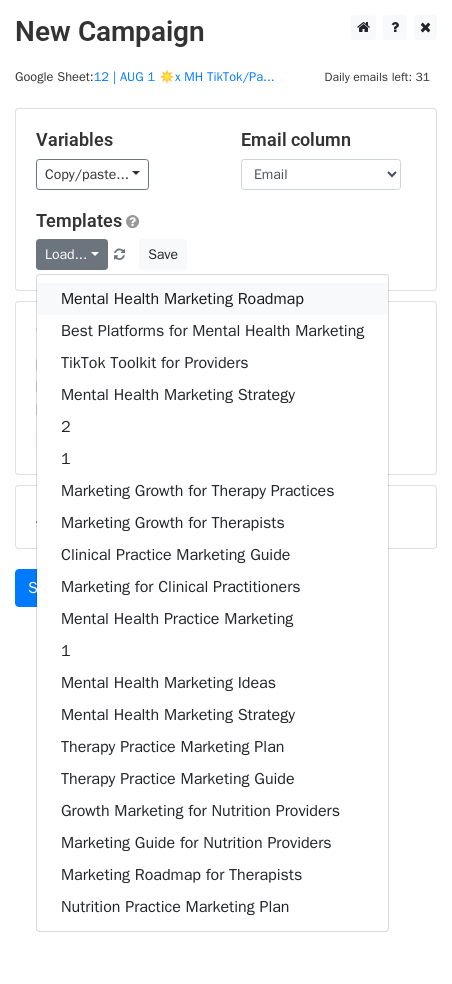 click on "Mental Health Marketing Roadmap" at bounding box center [212, 299] 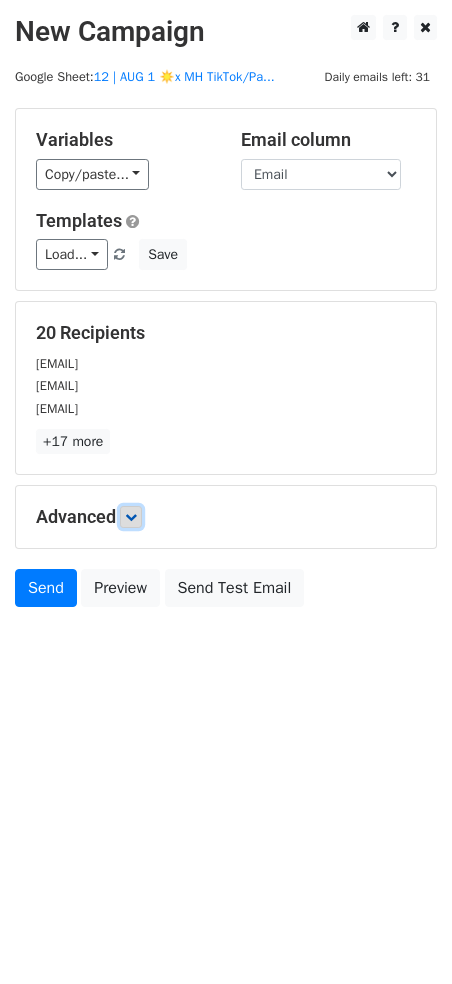 click at bounding box center (131, 517) 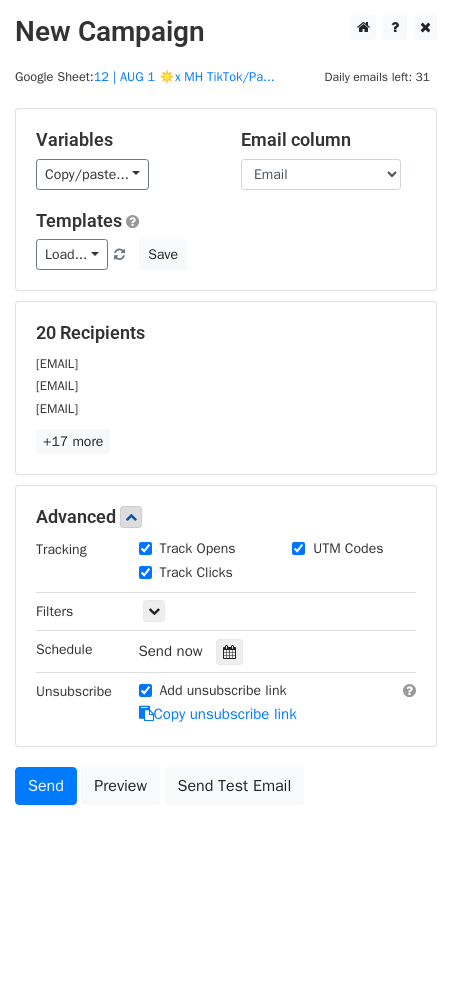 click at bounding box center (229, 652) 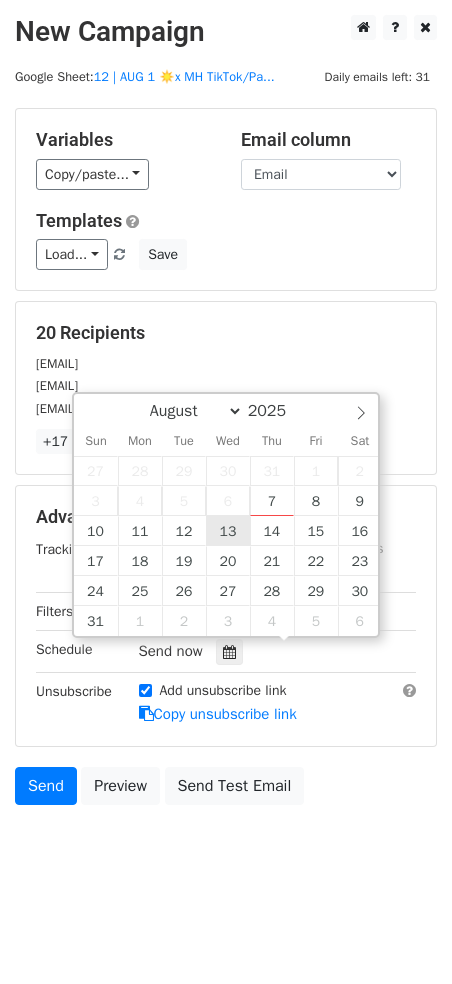 type on "2025-08-13 12:00" 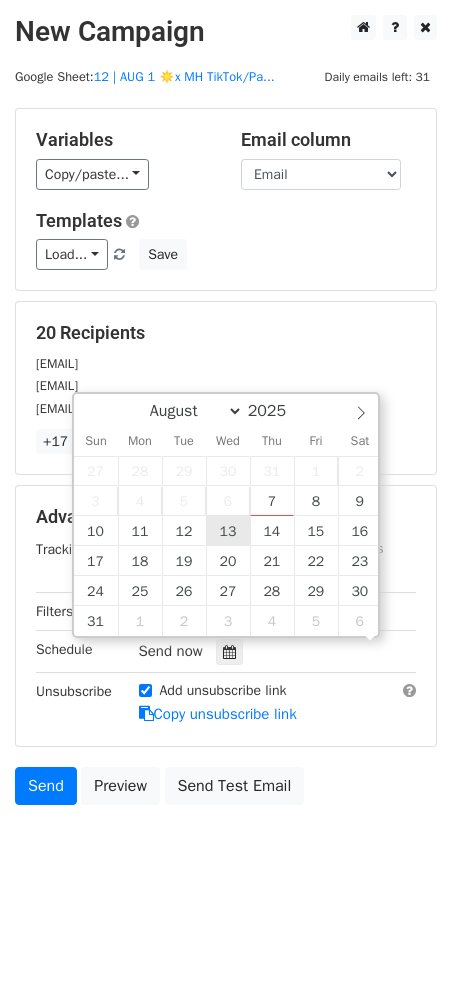 scroll, scrollTop: 1, scrollLeft: 0, axis: vertical 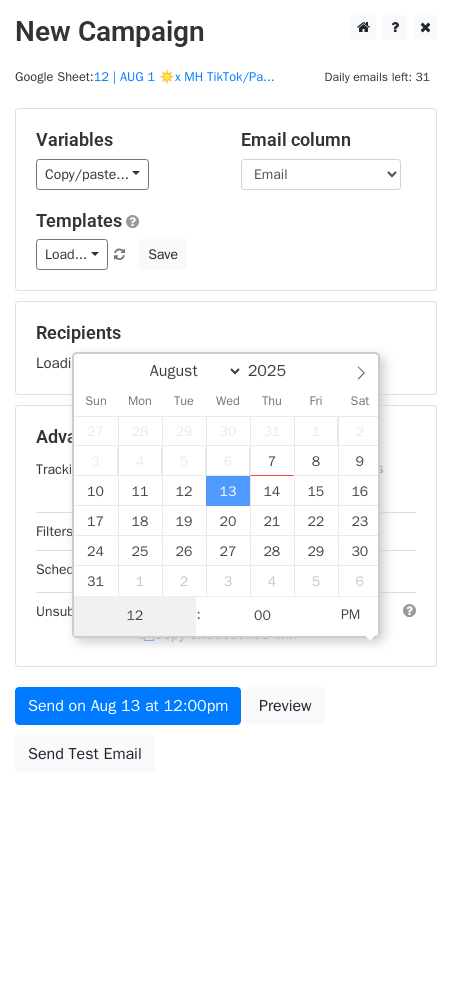type on "2" 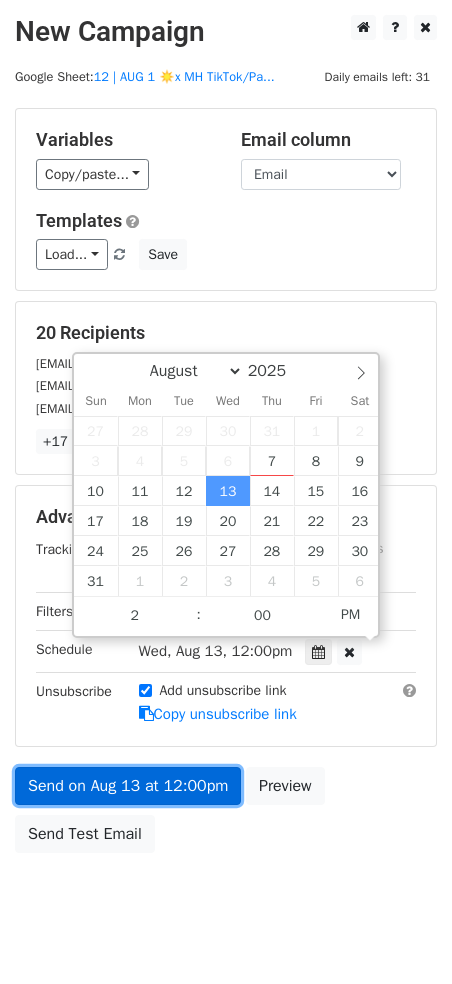 type on "2025-08-13 14:00" 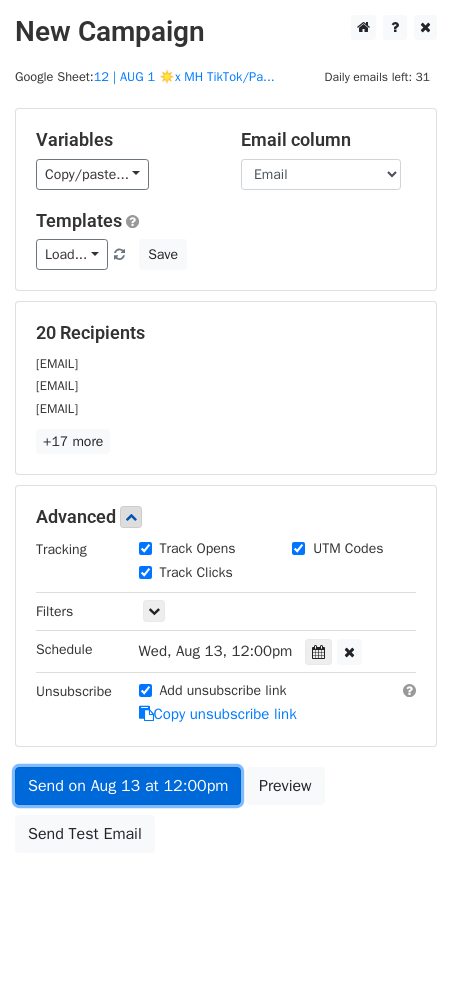 click on "Send on Aug 13 at 12:00pm" at bounding box center (128, 786) 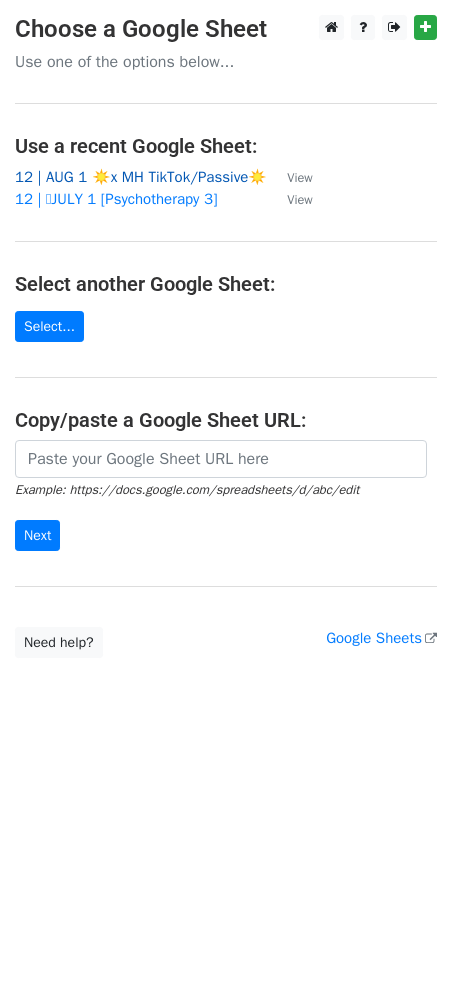 scroll, scrollTop: 0, scrollLeft: 0, axis: both 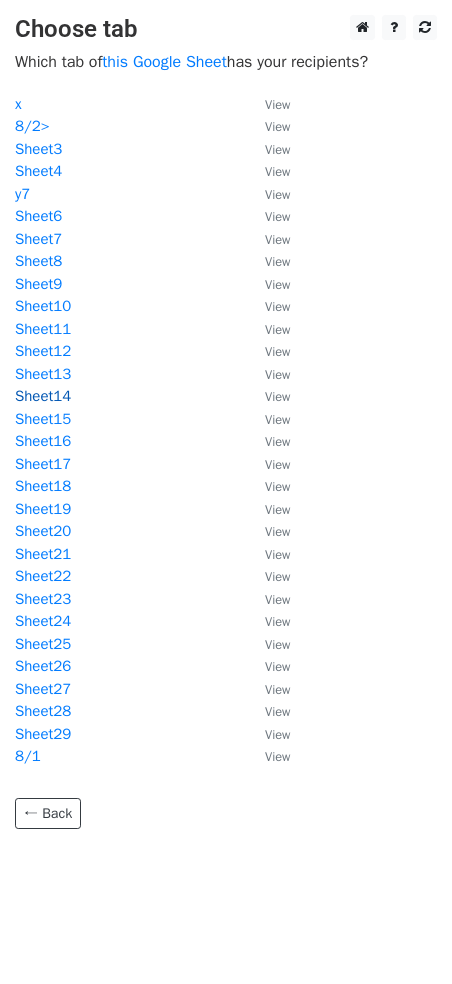 click on "Sheet14" at bounding box center (43, 396) 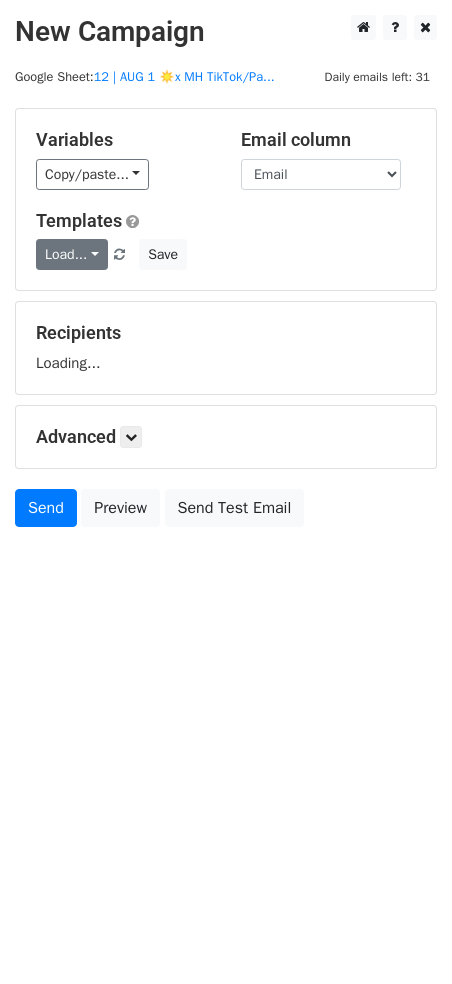 scroll, scrollTop: 0, scrollLeft: 0, axis: both 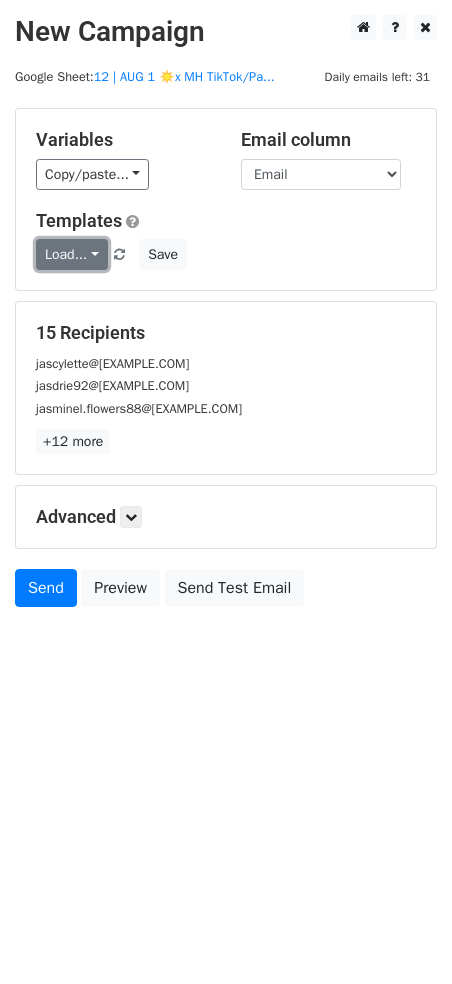 click on "Load..." at bounding box center (72, 254) 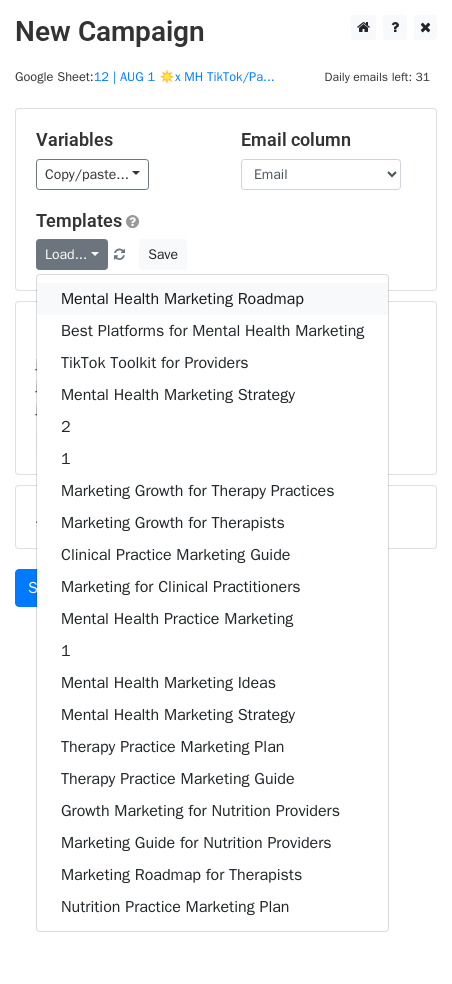 click on "Mental Health Marketing Roadmap" at bounding box center [212, 299] 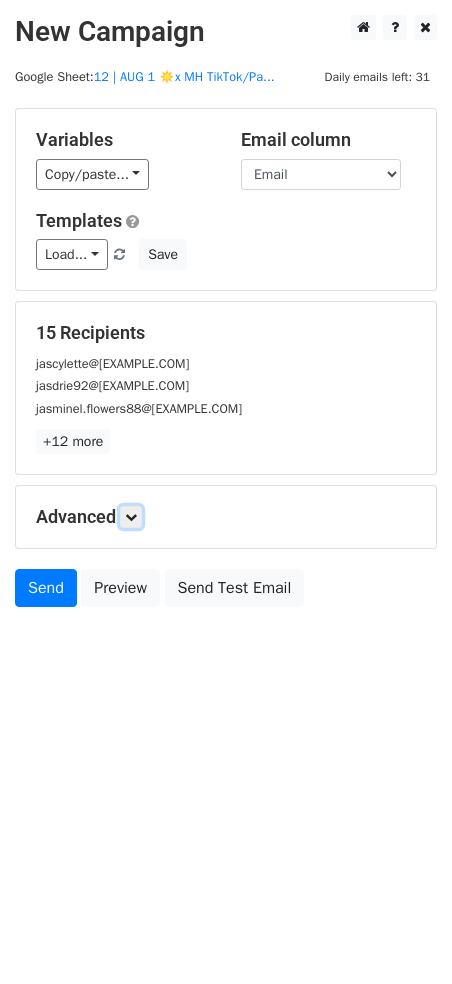 click at bounding box center [131, 517] 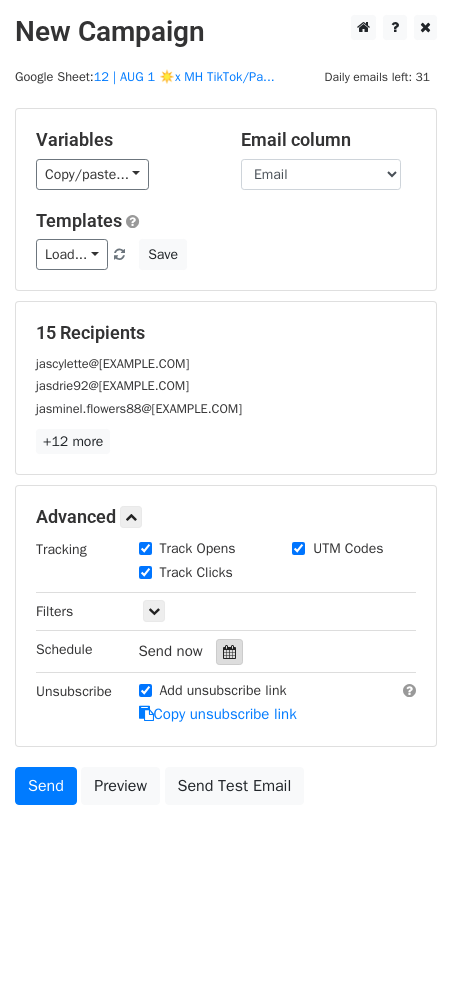 click at bounding box center [229, 652] 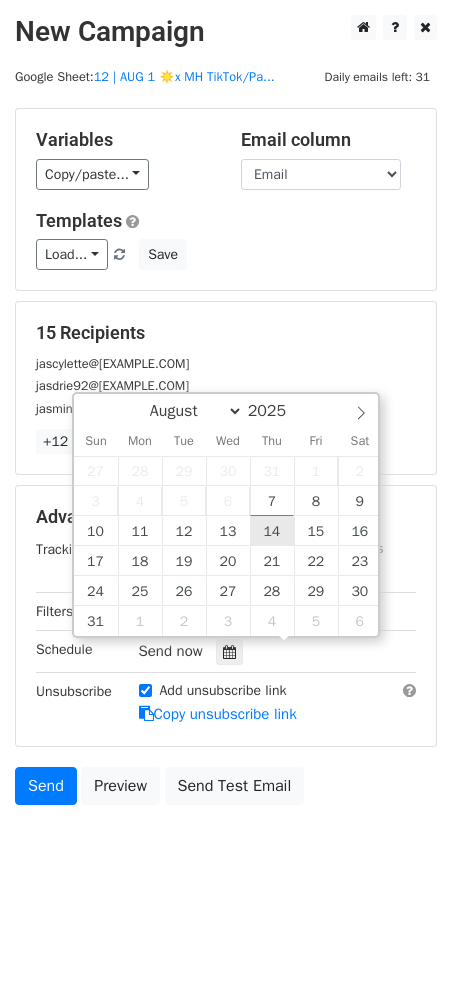 type on "2025-08-14 12:00" 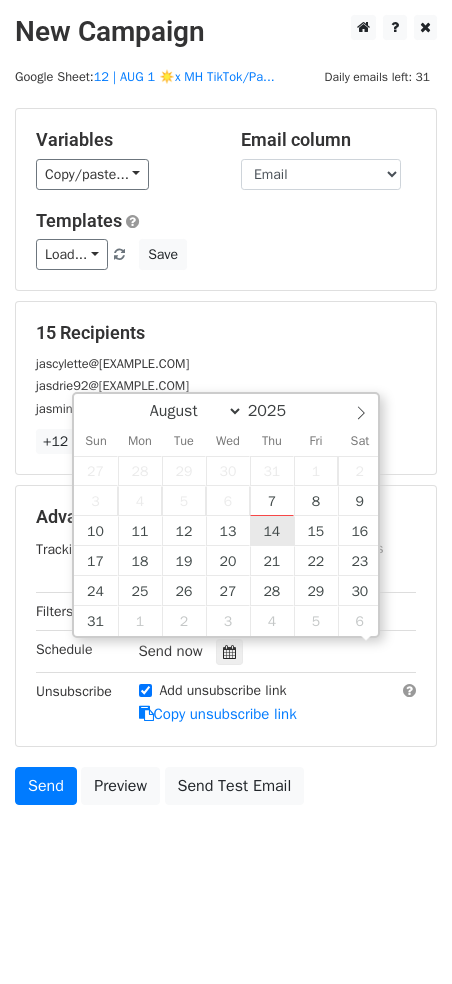 scroll, scrollTop: 1, scrollLeft: 0, axis: vertical 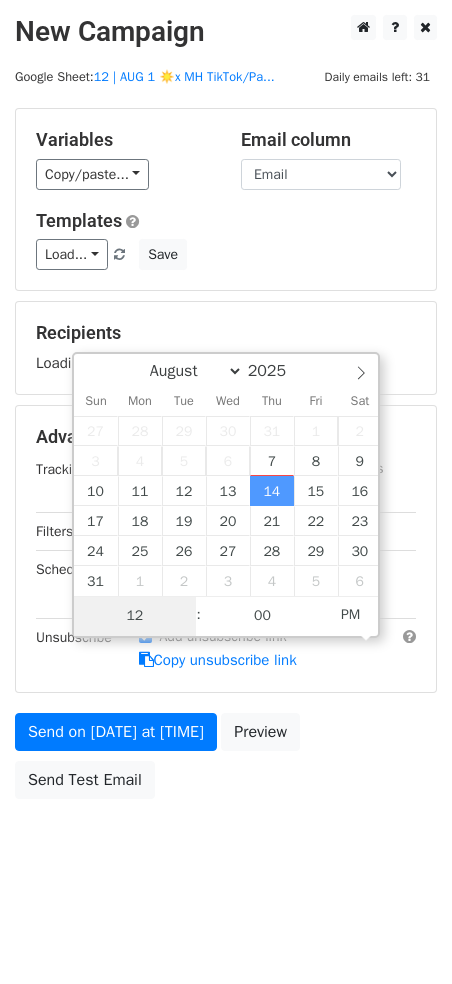type on "3" 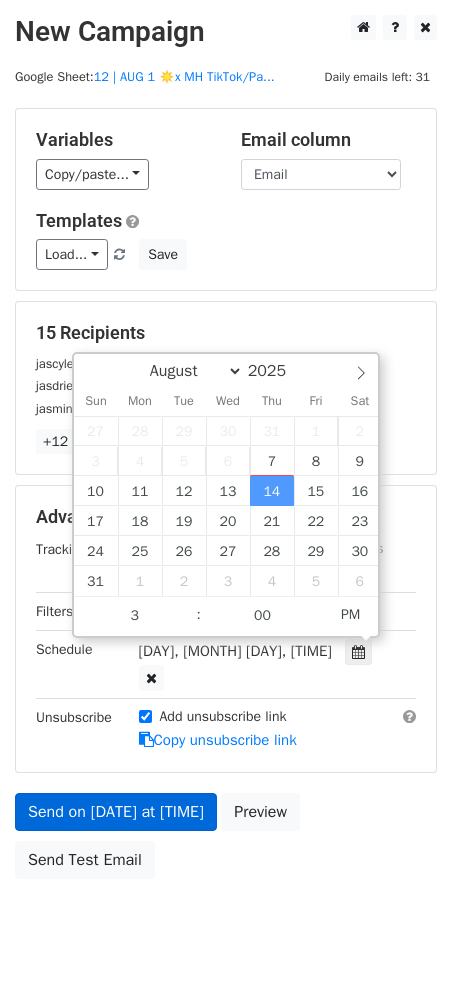 type on "2025-08-14 15:00" 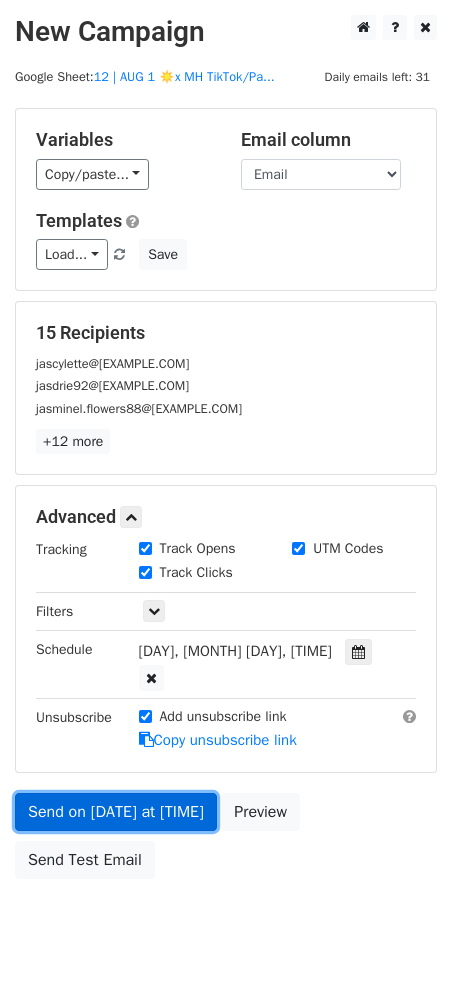 click on "Send on Aug 14 at 12:00pm" at bounding box center [116, 812] 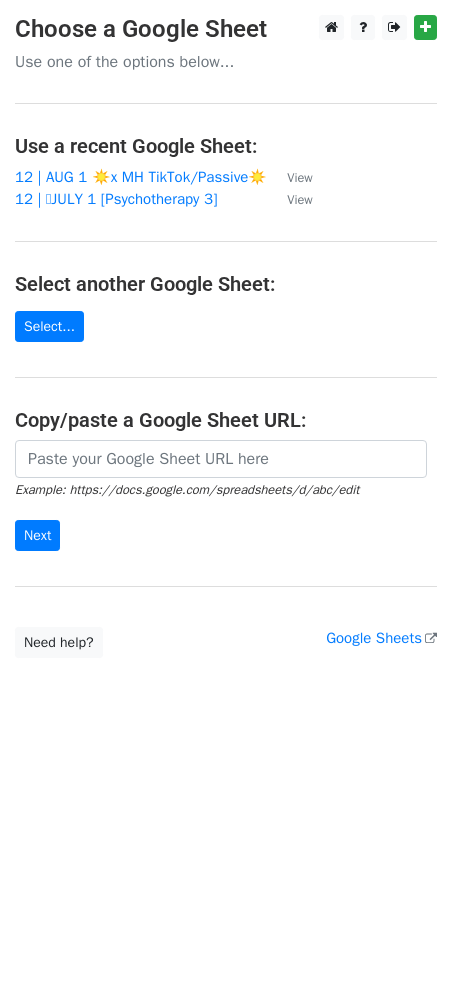 scroll, scrollTop: 0, scrollLeft: 0, axis: both 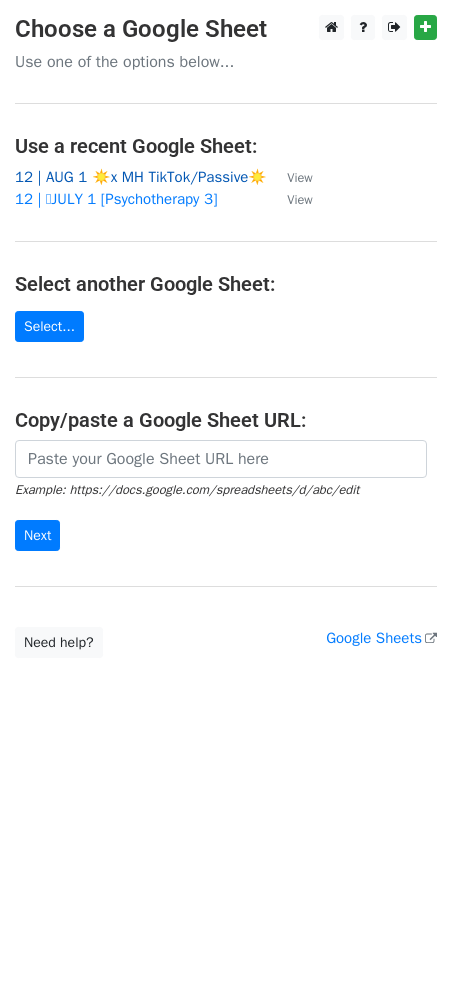 click on "12 | AUG 1 ☀️x MH TikTok/Passive☀️" at bounding box center [141, 177] 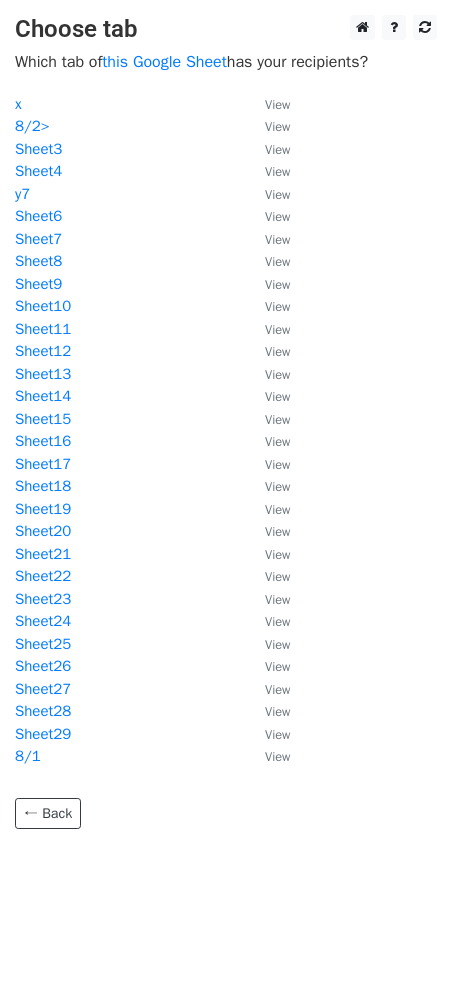 scroll, scrollTop: 0, scrollLeft: 0, axis: both 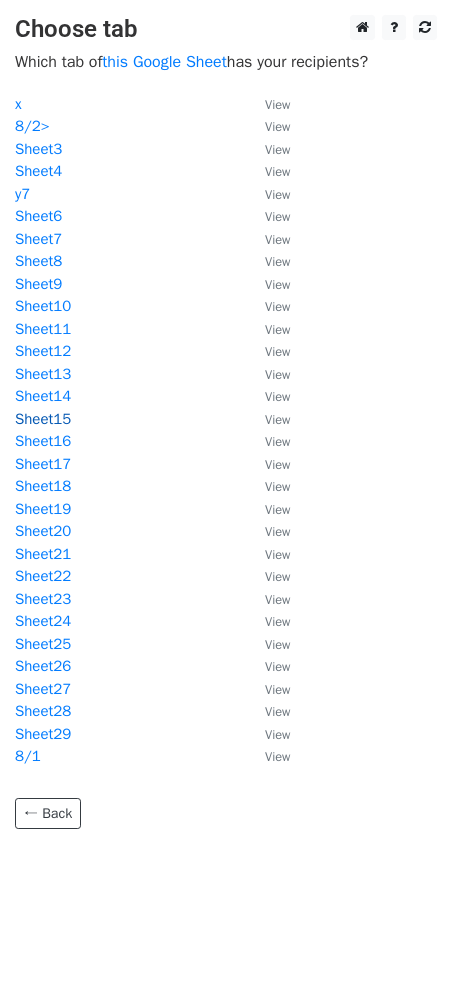 click on "Sheet15" at bounding box center [43, 419] 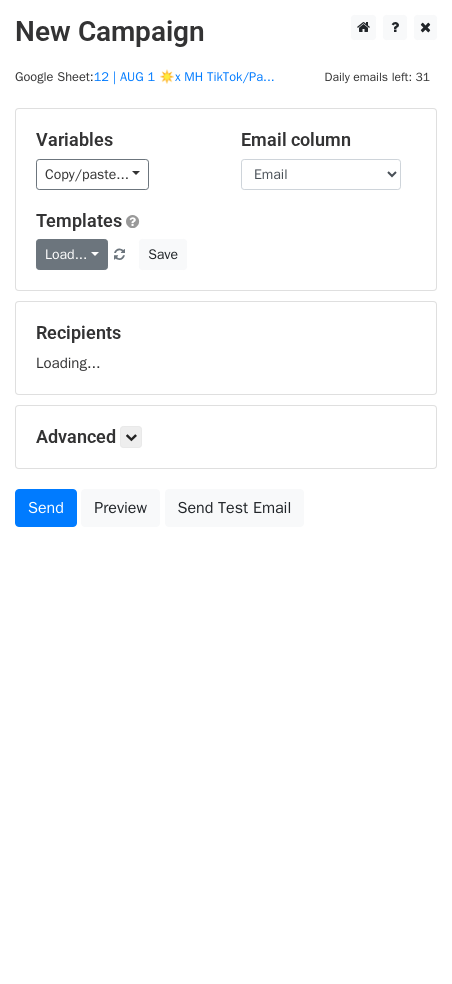 scroll, scrollTop: 0, scrollLeft: 0, axis: both 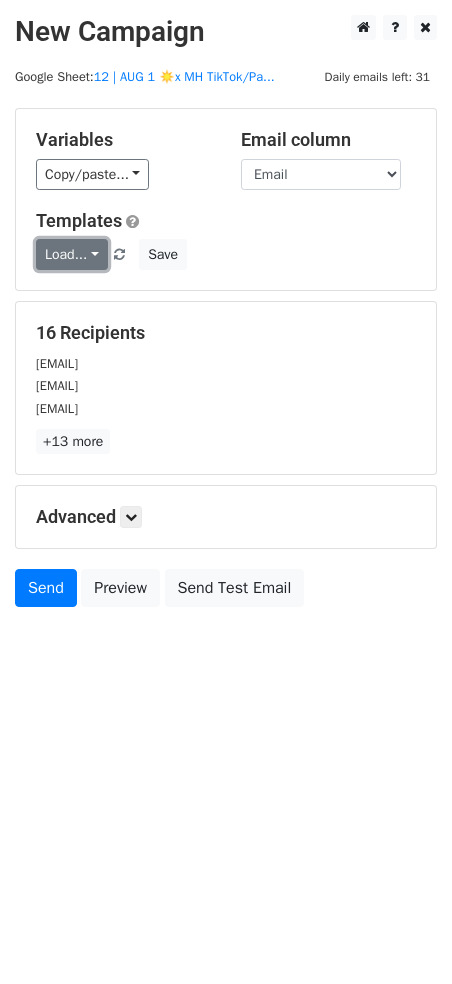 click on "Load..." at bounding box center (72, 254) 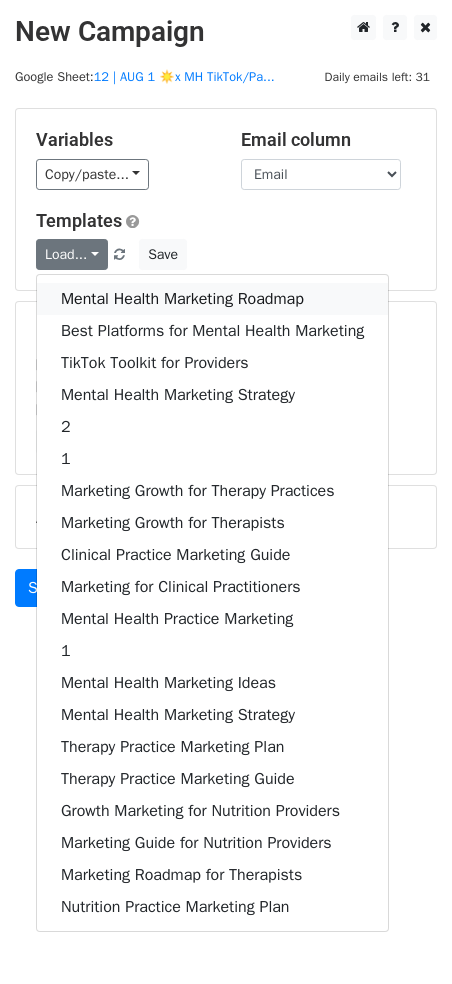 click on "Mental Health Marketing Roadmap" at bounding box center (212, 299) 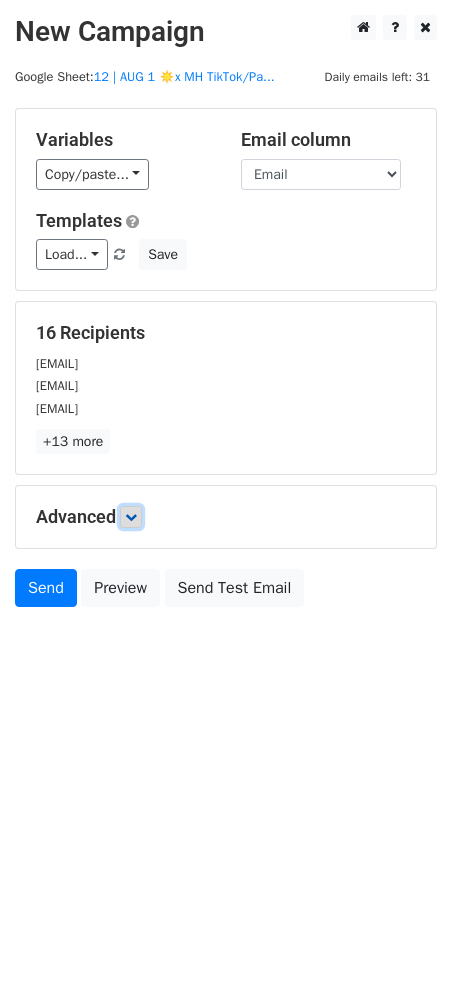 click at bounding box center [131, 517] 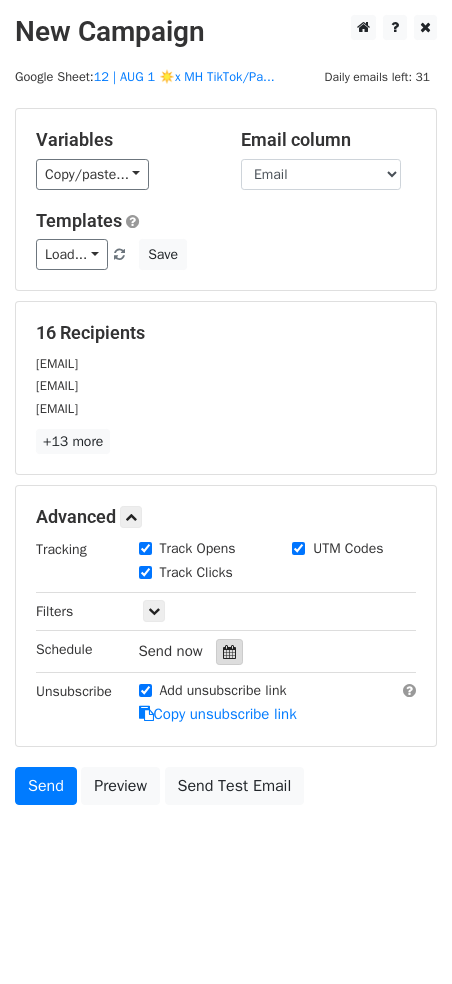 click at bounding box center (229, 652) 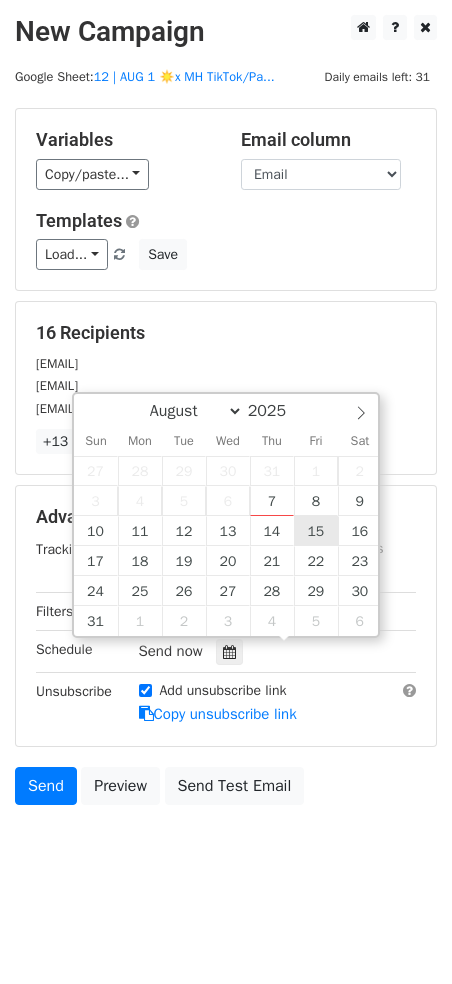 type on "2025-08-15 12:00" 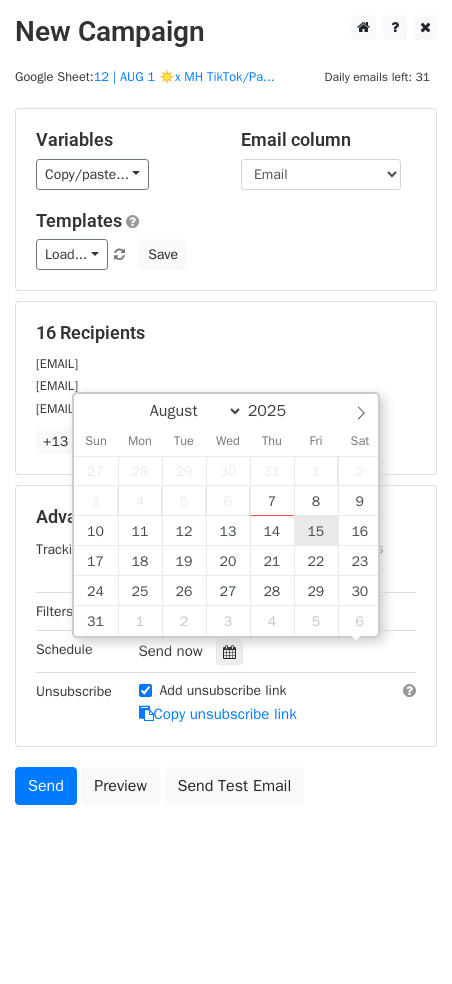 scroll, scrollTop: 1, scrollLeft: 0, axis: vertical 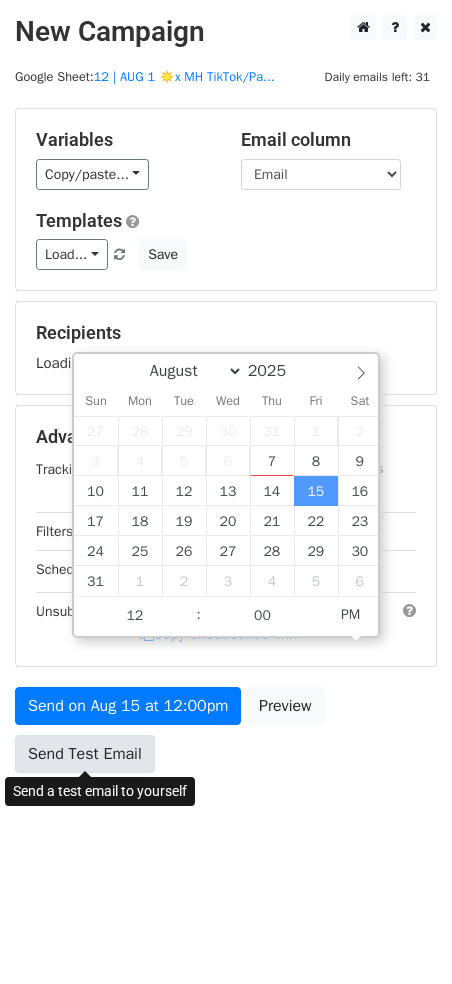 click on "Send Test Email" at bounding box center (85, 754) 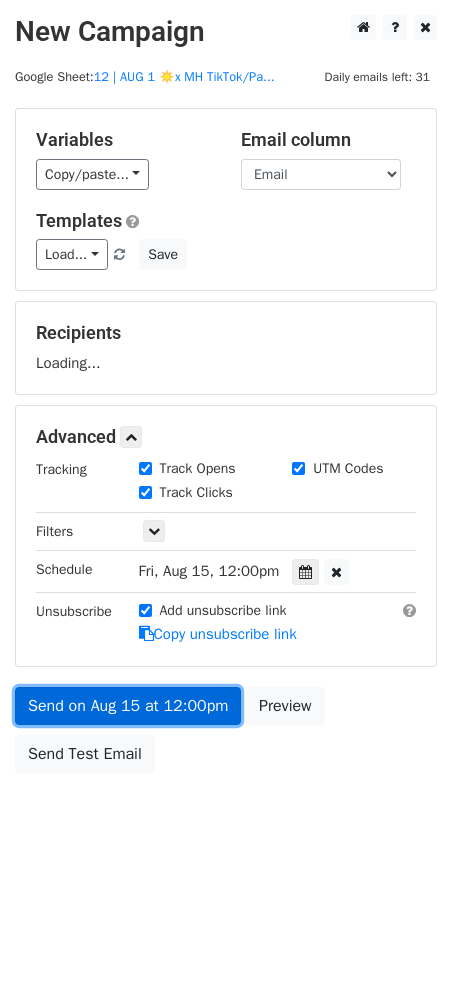 click on "Send on Aug 15 at 12:00pm" at bounding box center (128, 706) 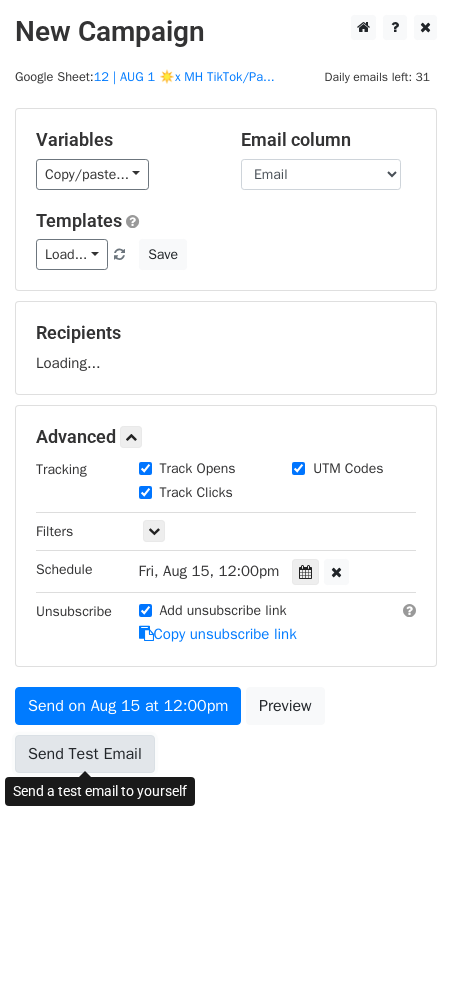 click on "Send Test Email" at bounding box center [85, 754] 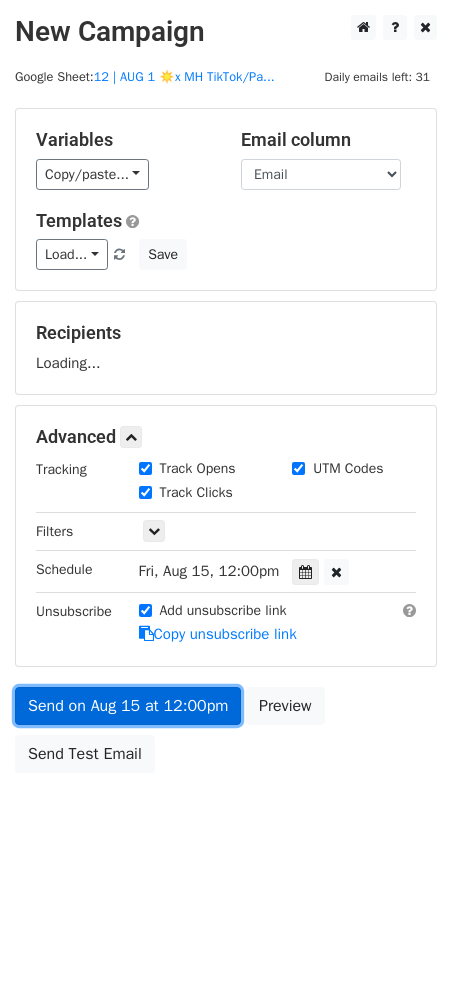 click on "Send on Aug 15 at 12:00pm" at bounding box center [128, 706] 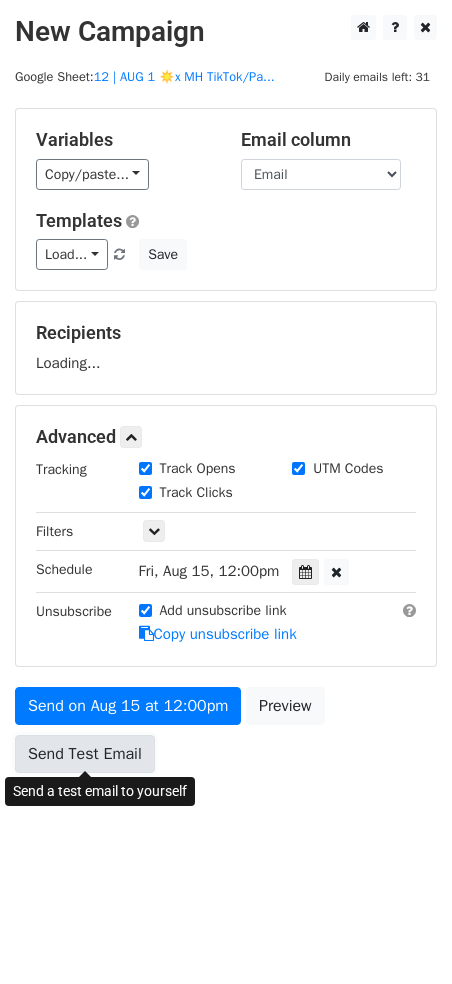 click on "Send Test Email" at bounding box center [85, 754] 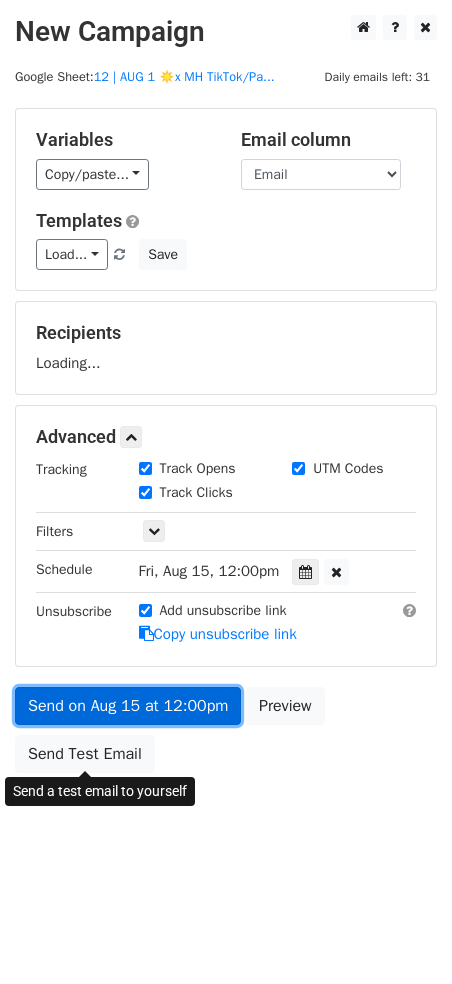click on "Send on Aug 15 at 12:00pm" at bounding box center (128, 706) 